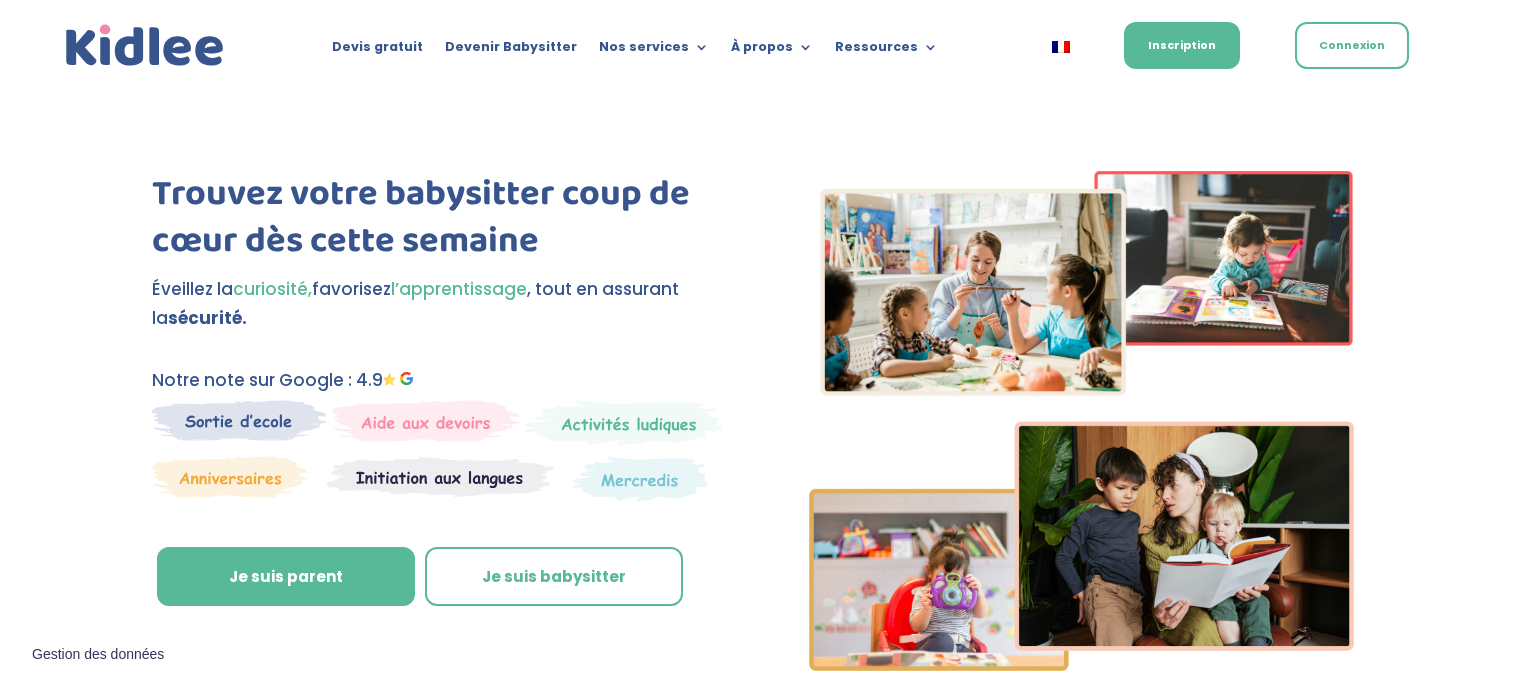 click on "Connexion" at bounding box center [1352, 45] 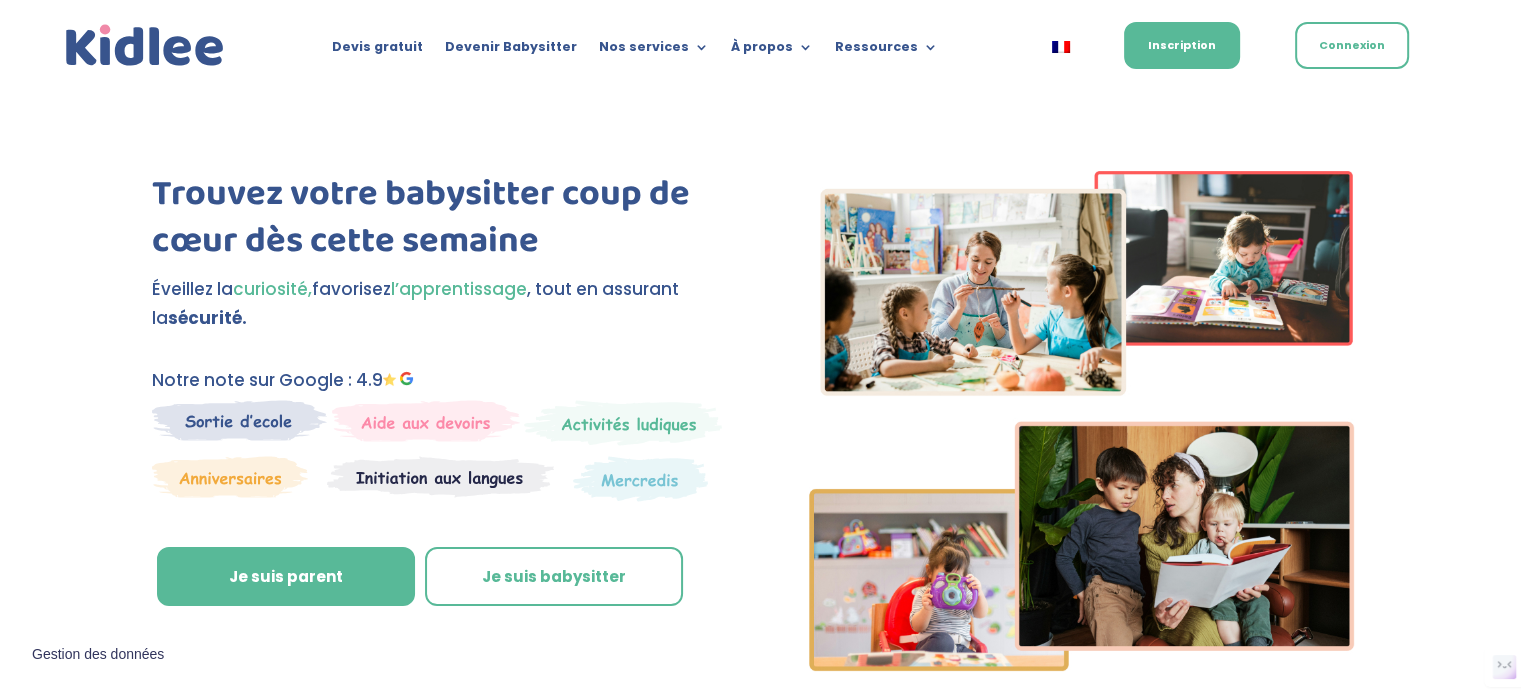 scroll, scrollTop: 0, scrollLeft: 0, axis: both 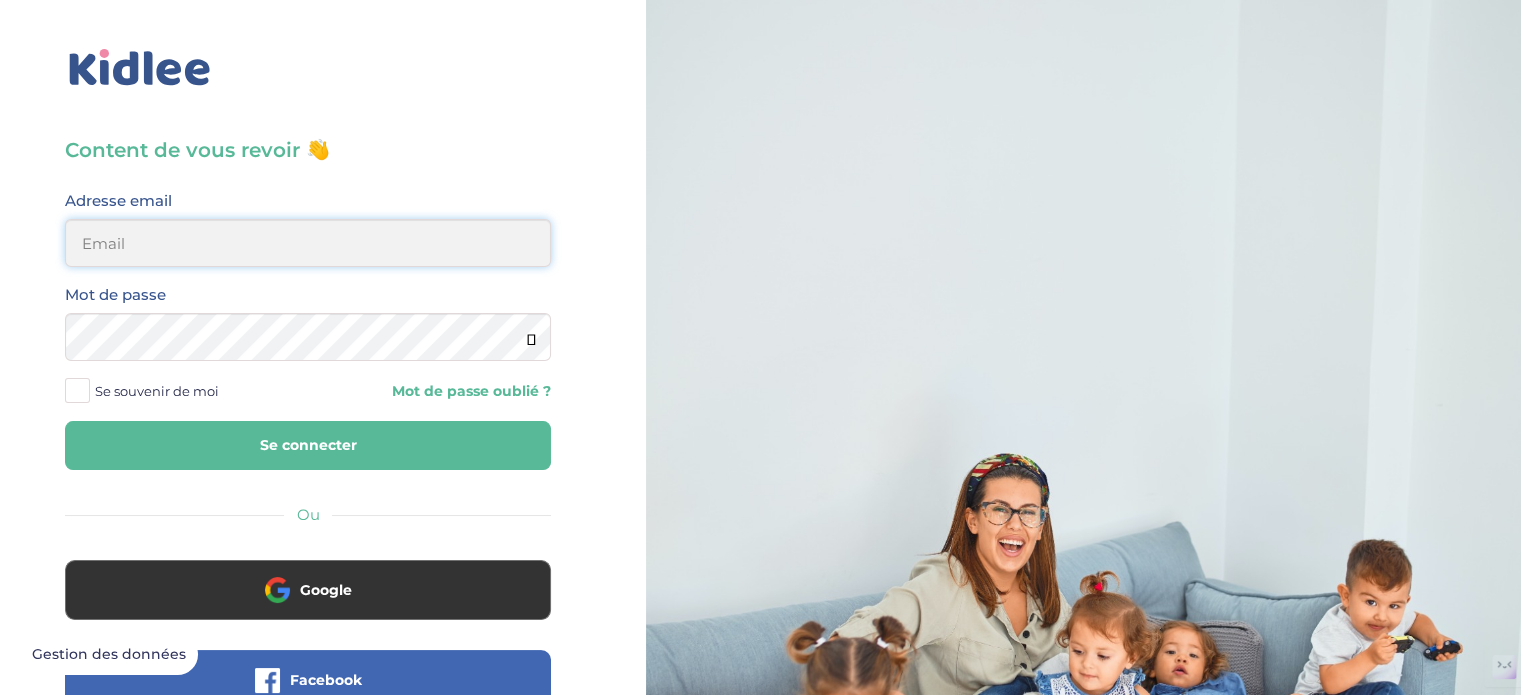 click at bounding box center [308, 243] 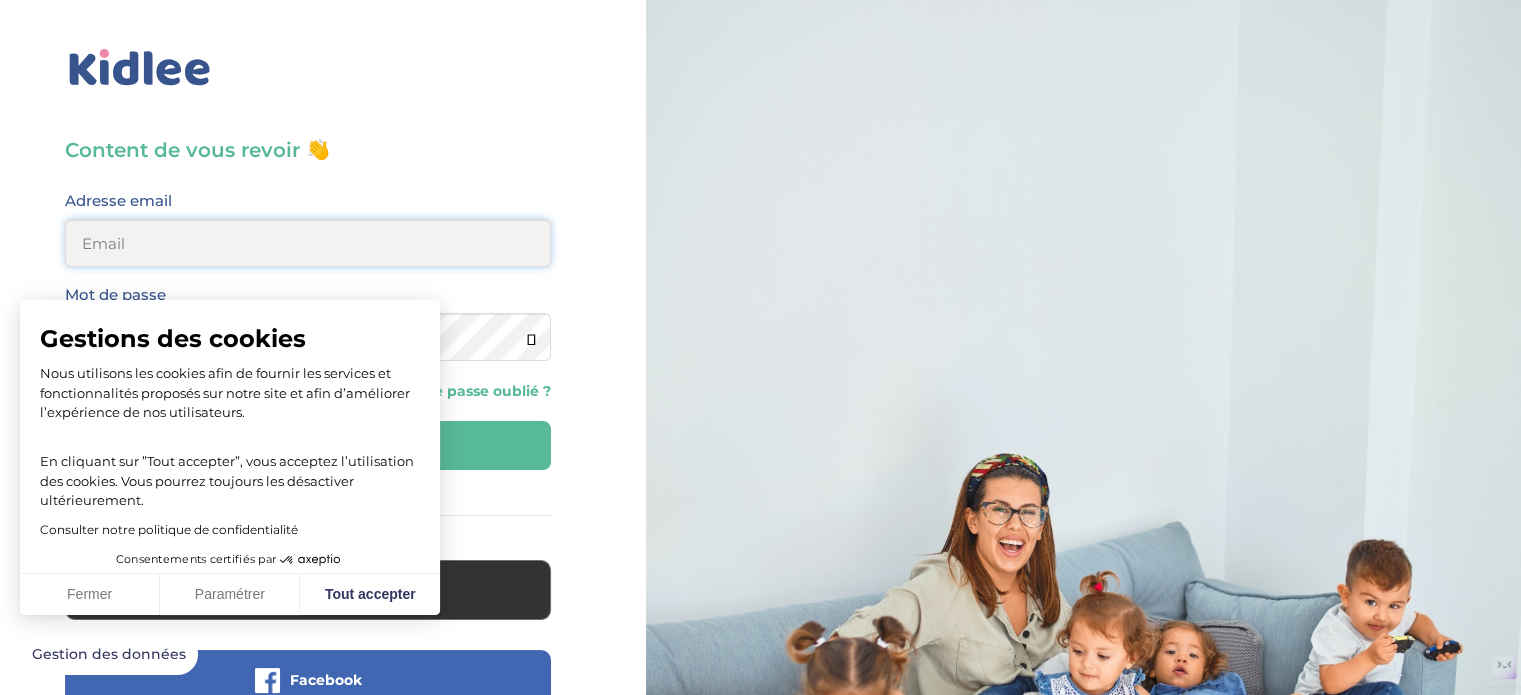 type on "linatimsi73@gmail.com" 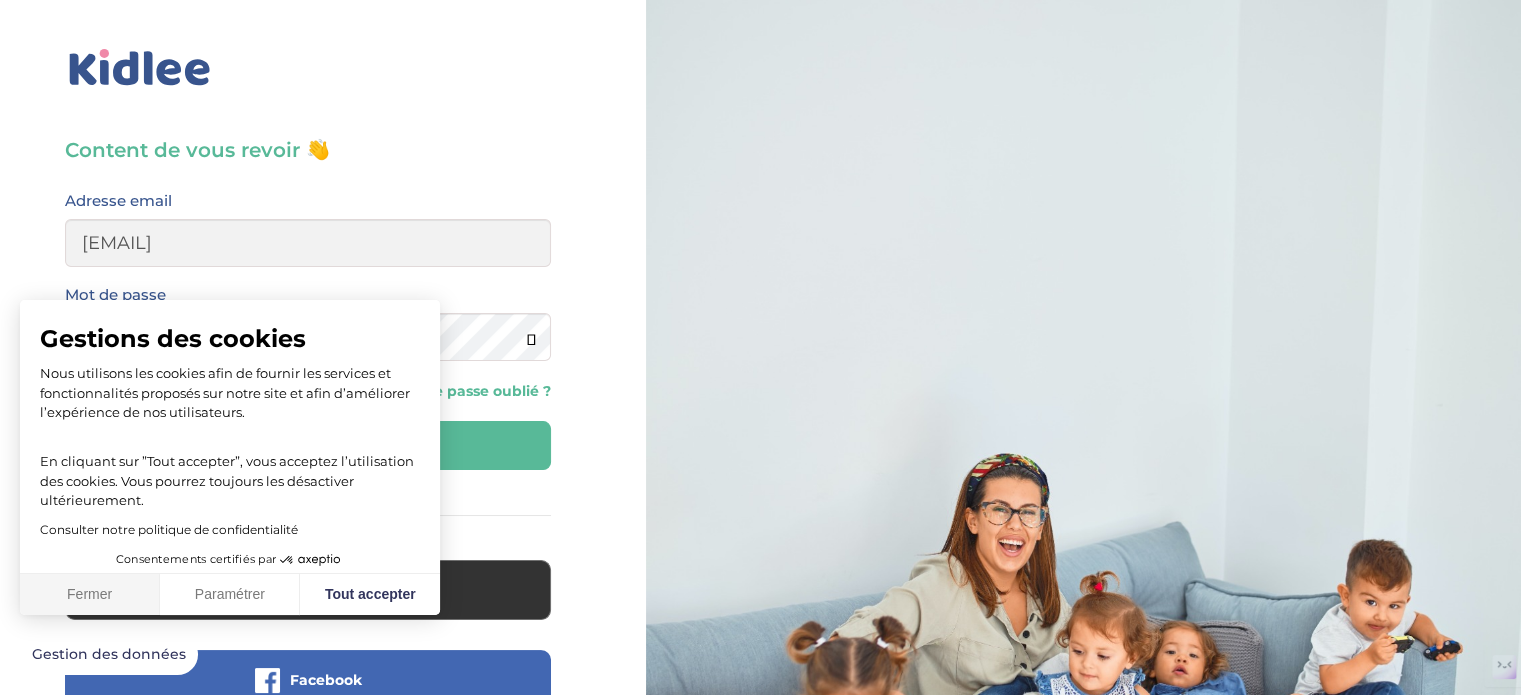 click on "Fermer" at bounding box center [90, 595] 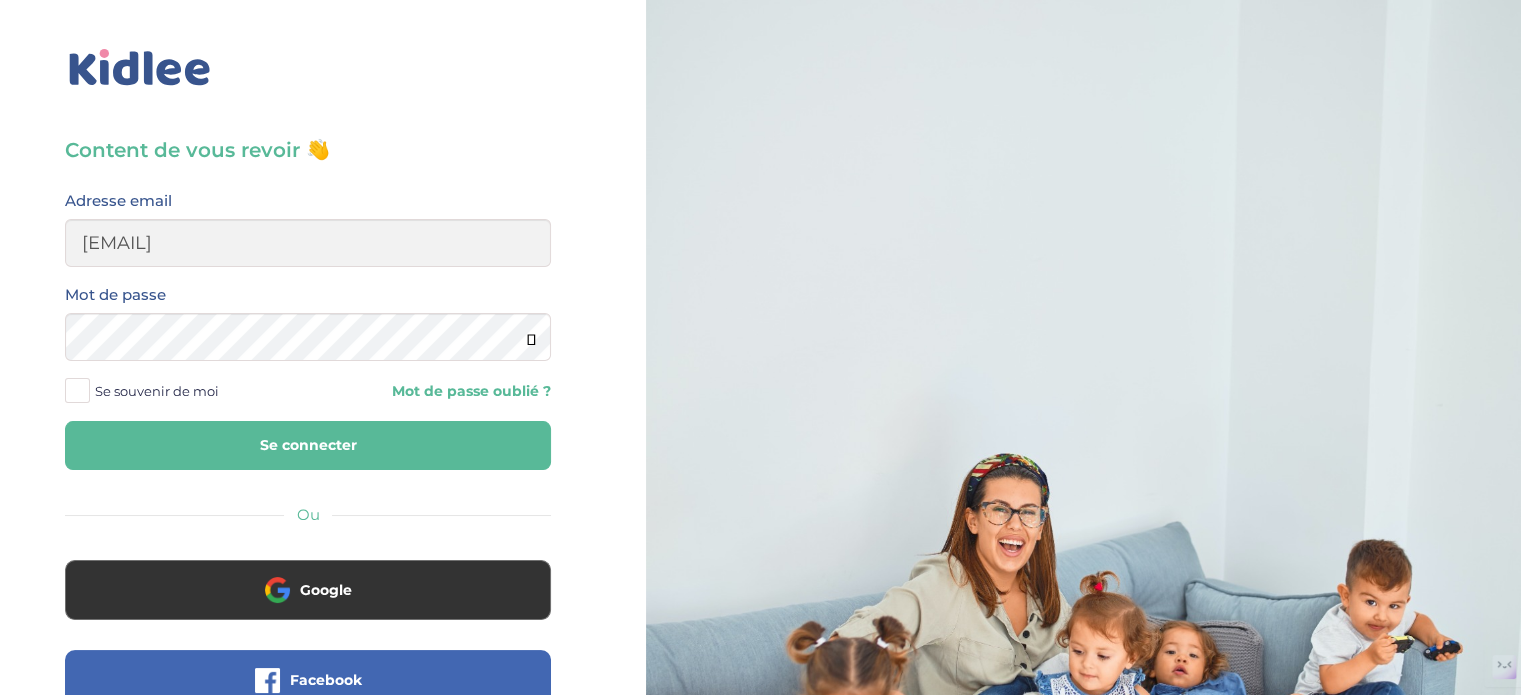 click on "Se connecter" at bounding box center [308, 445] 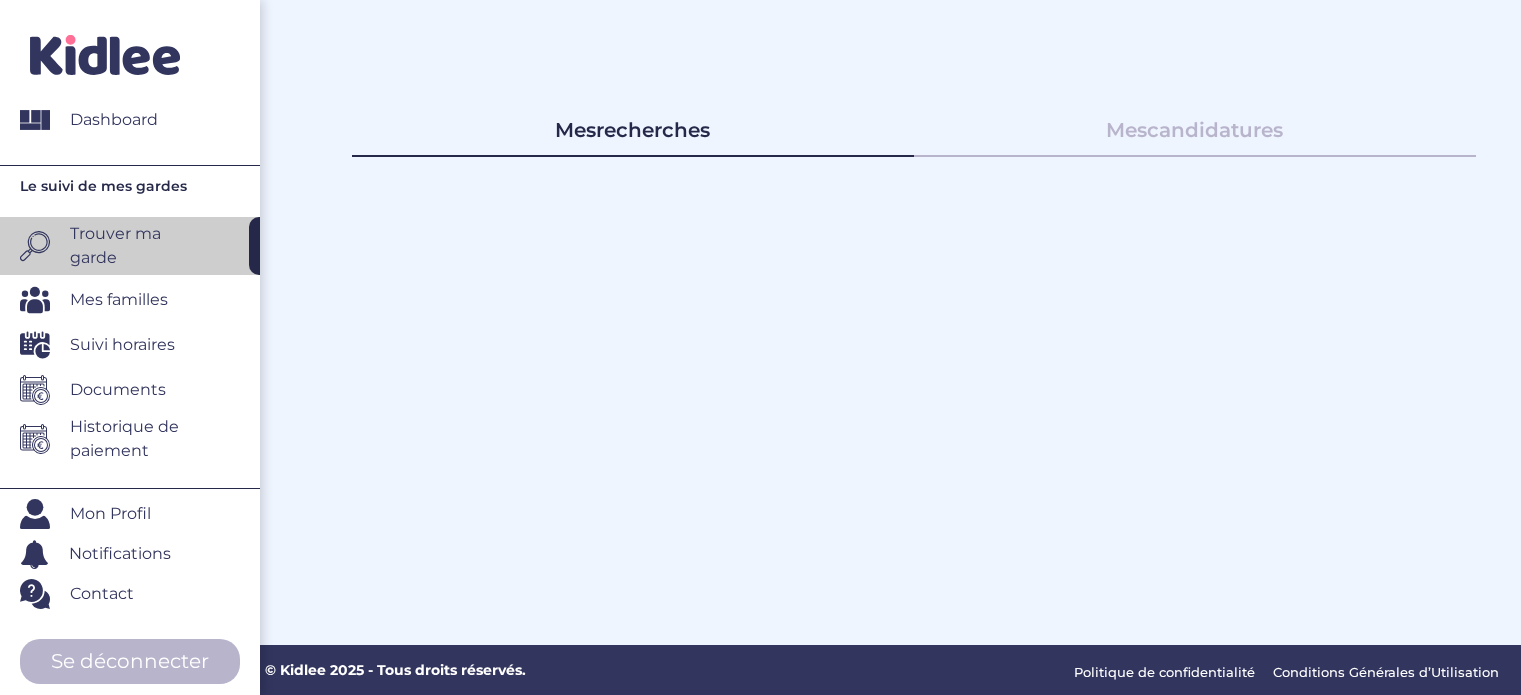 scroll, scrollTop: 0, scrollLeft: 0, axis: both 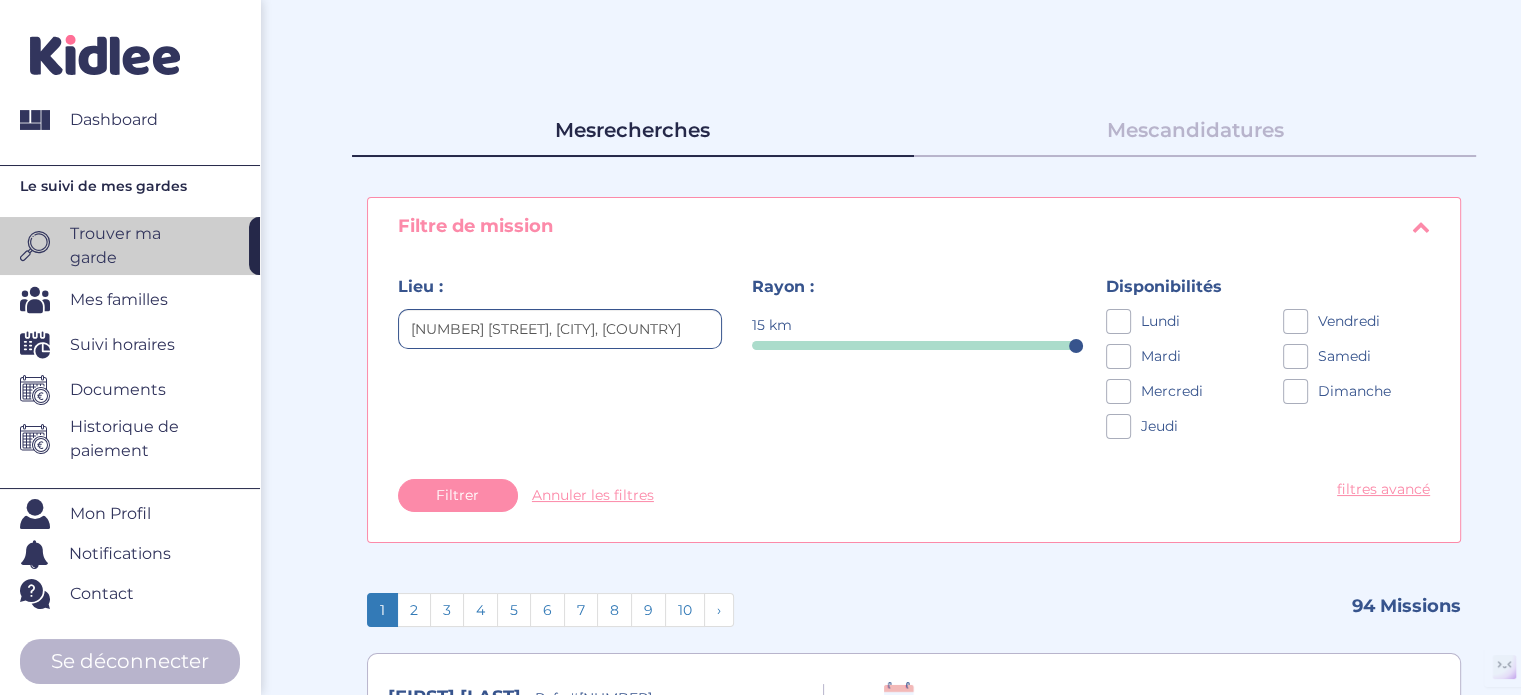 click on "Mes familles" at bounding box center [119, 300] 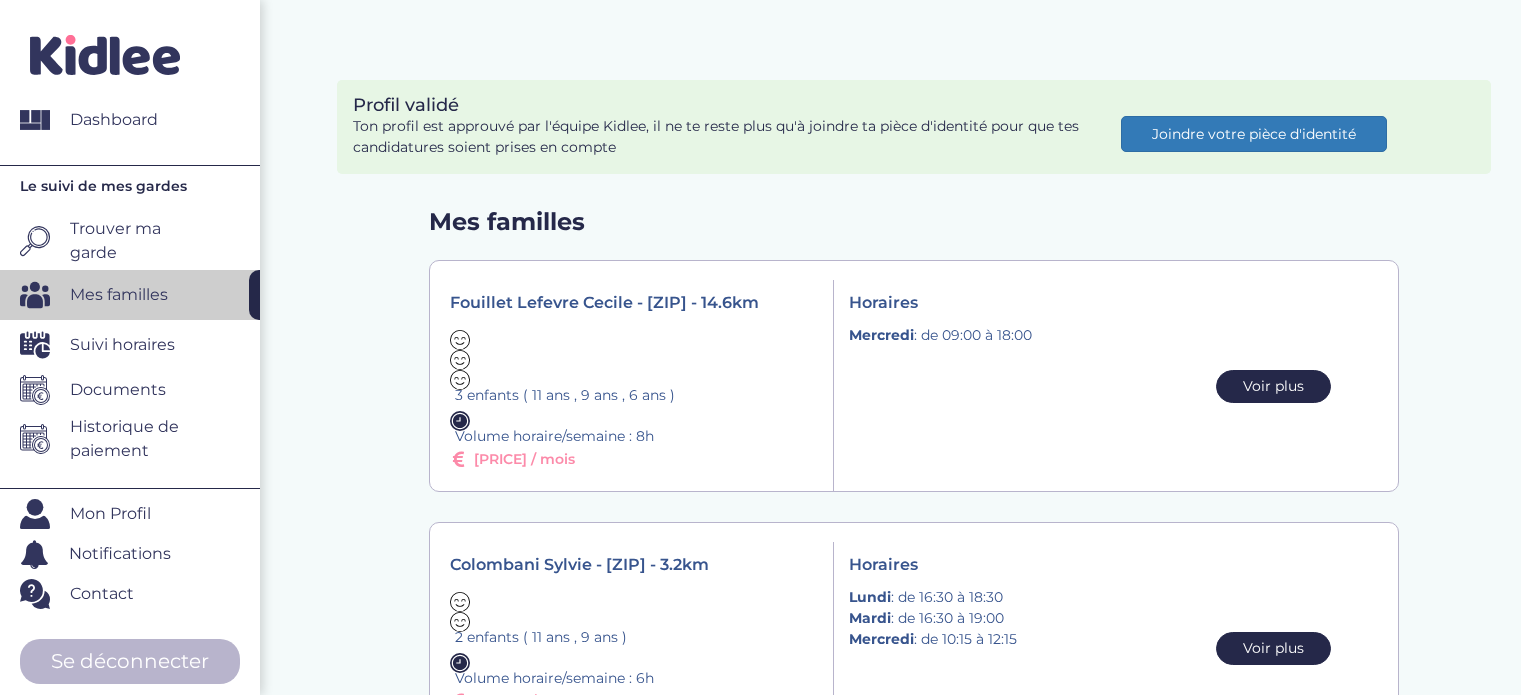 scroll, scrollTop: 0, scrollLeft: 0, axis: both 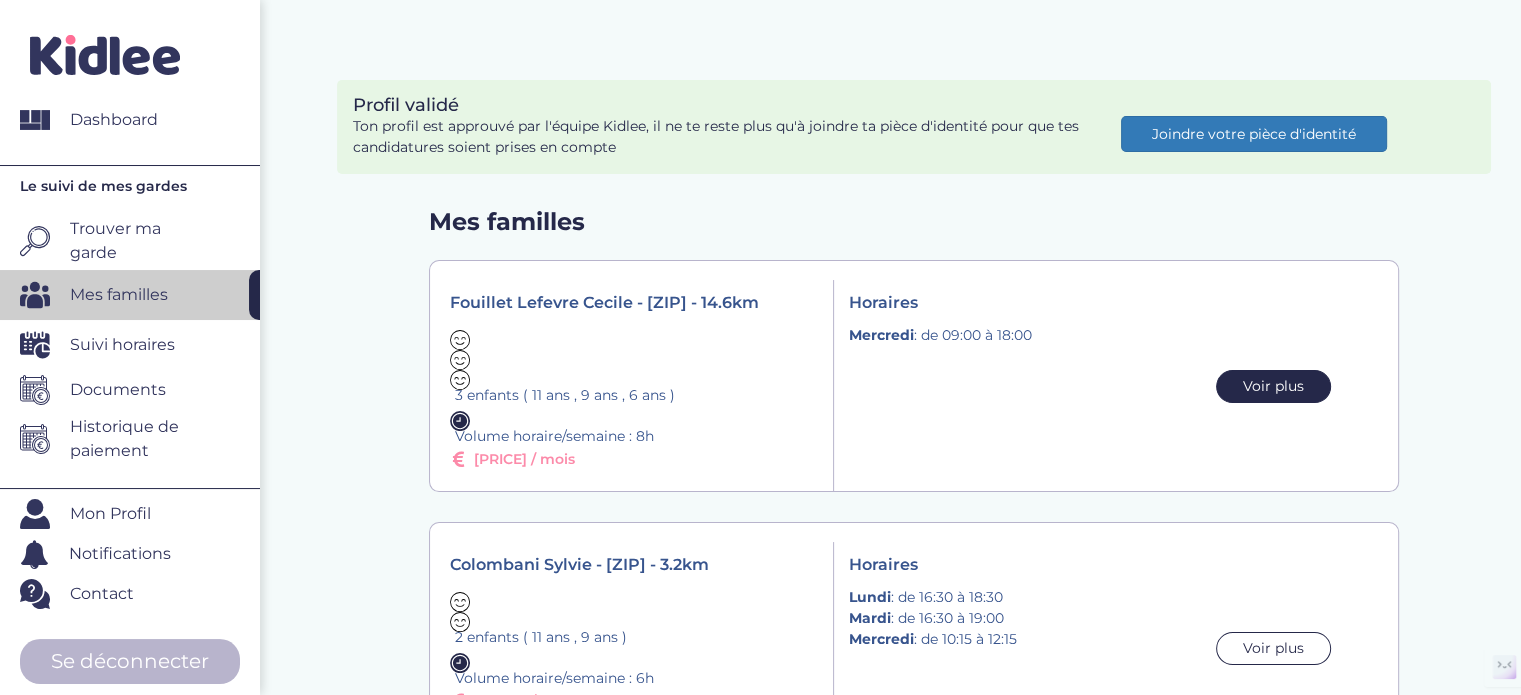 click on "Voir plus" at bounding box center (1273, 648) 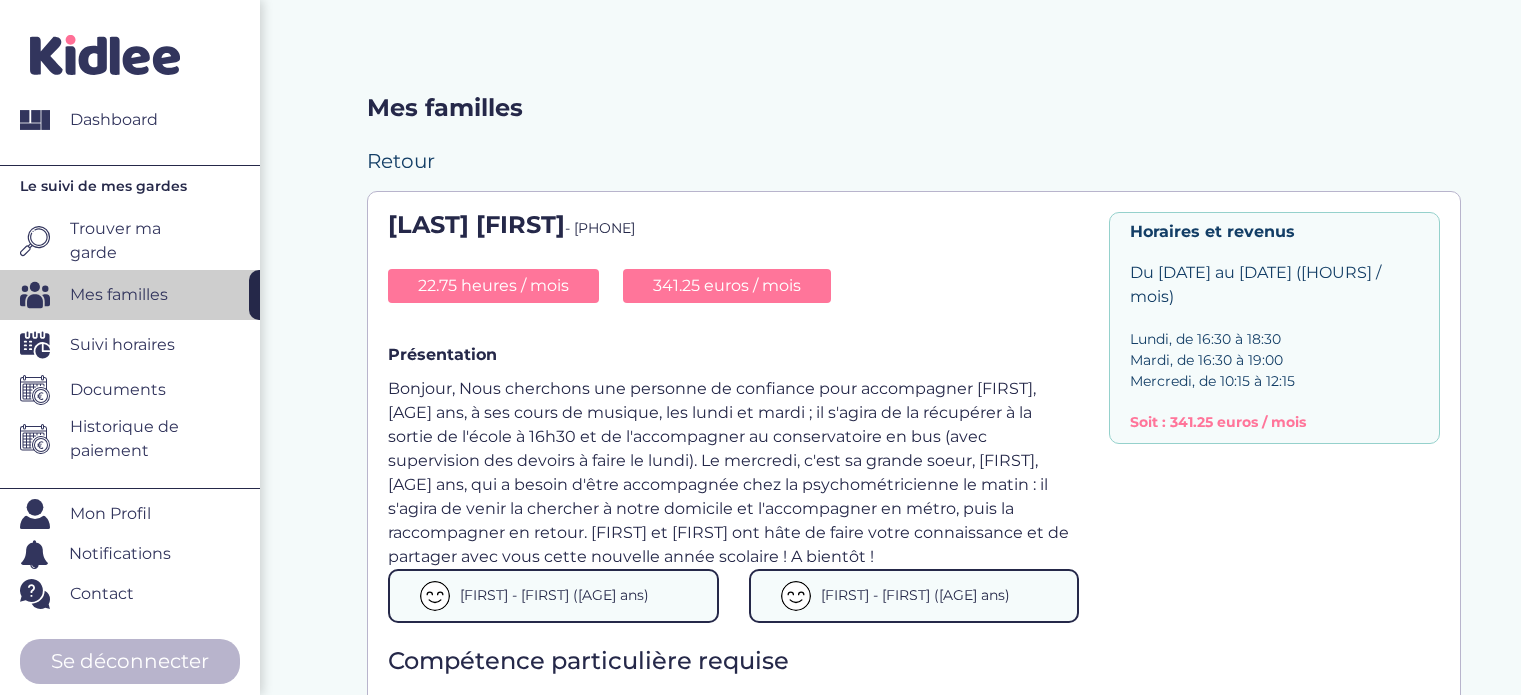 scroll, scrollTop: 0, scrollLeft: 0, axis: both 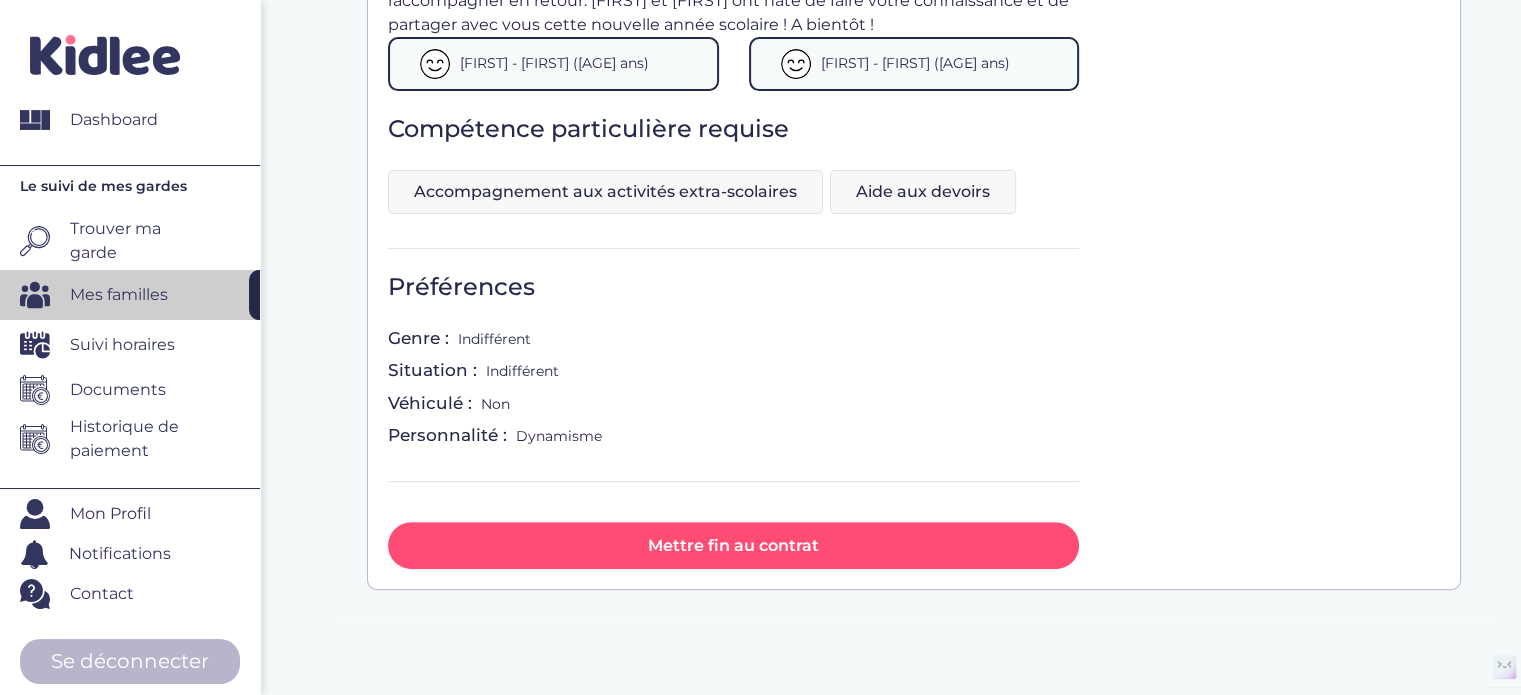 click on "Mes familles" at bounding box center [140, 295] 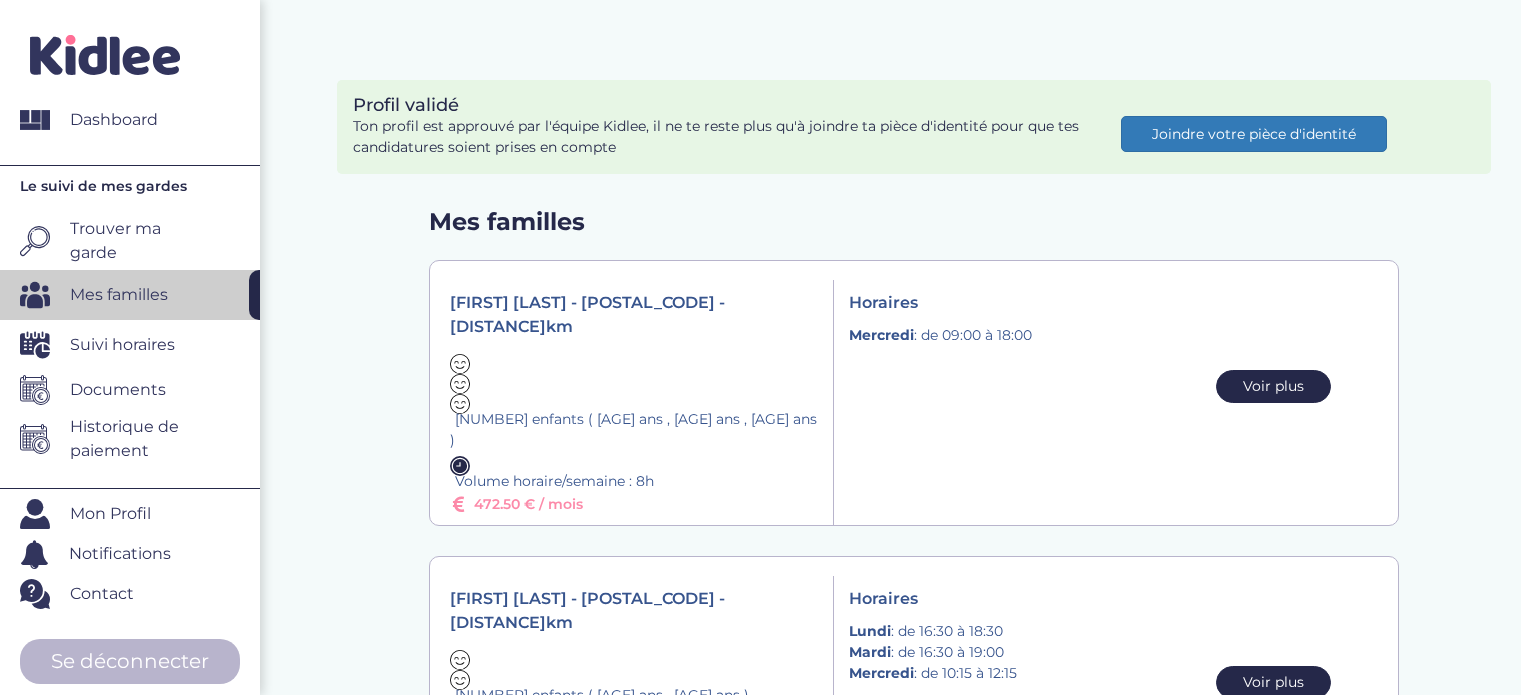 scroll, scrollTop: 0, scrollLeft: 0, axis: both 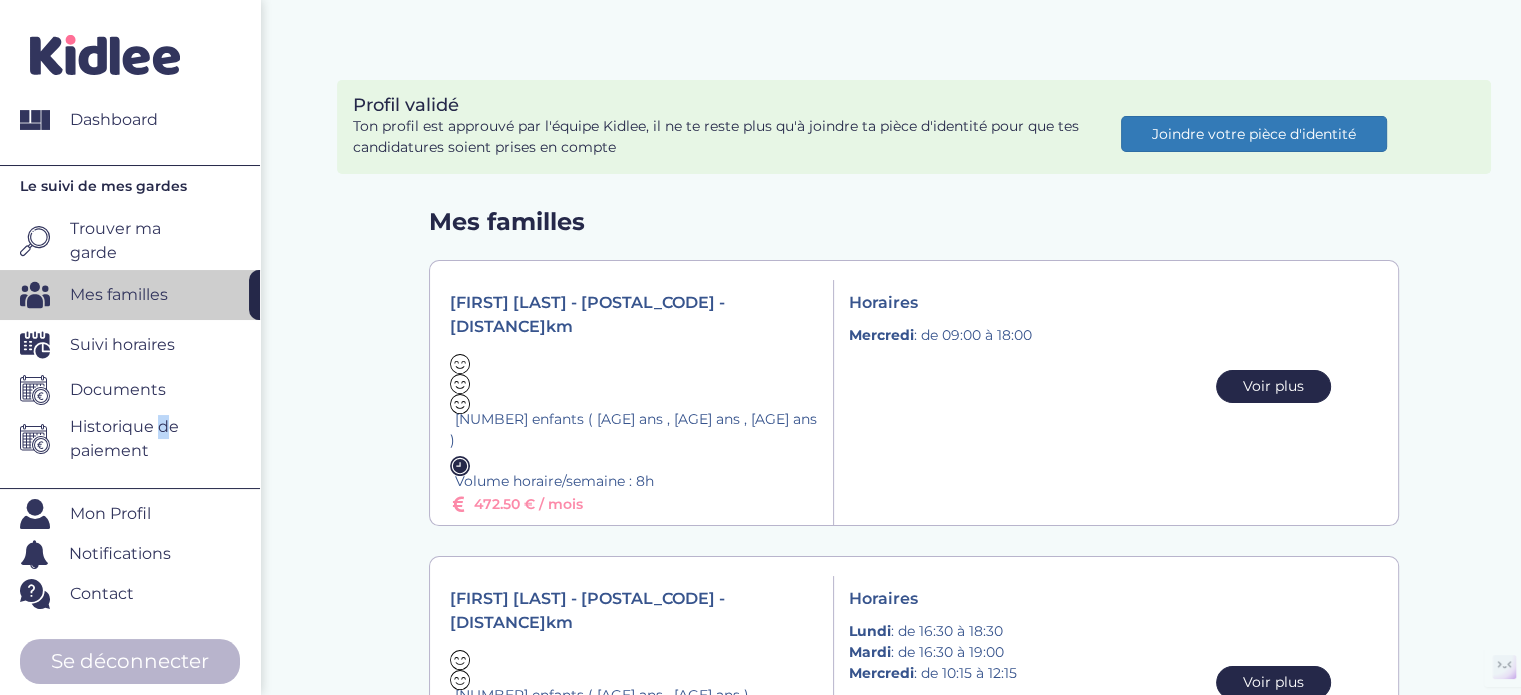 drag, startPoint x: 161, startPoint y: 413, endPoint x: 163, endPoint y: 432, distance: 19.104973 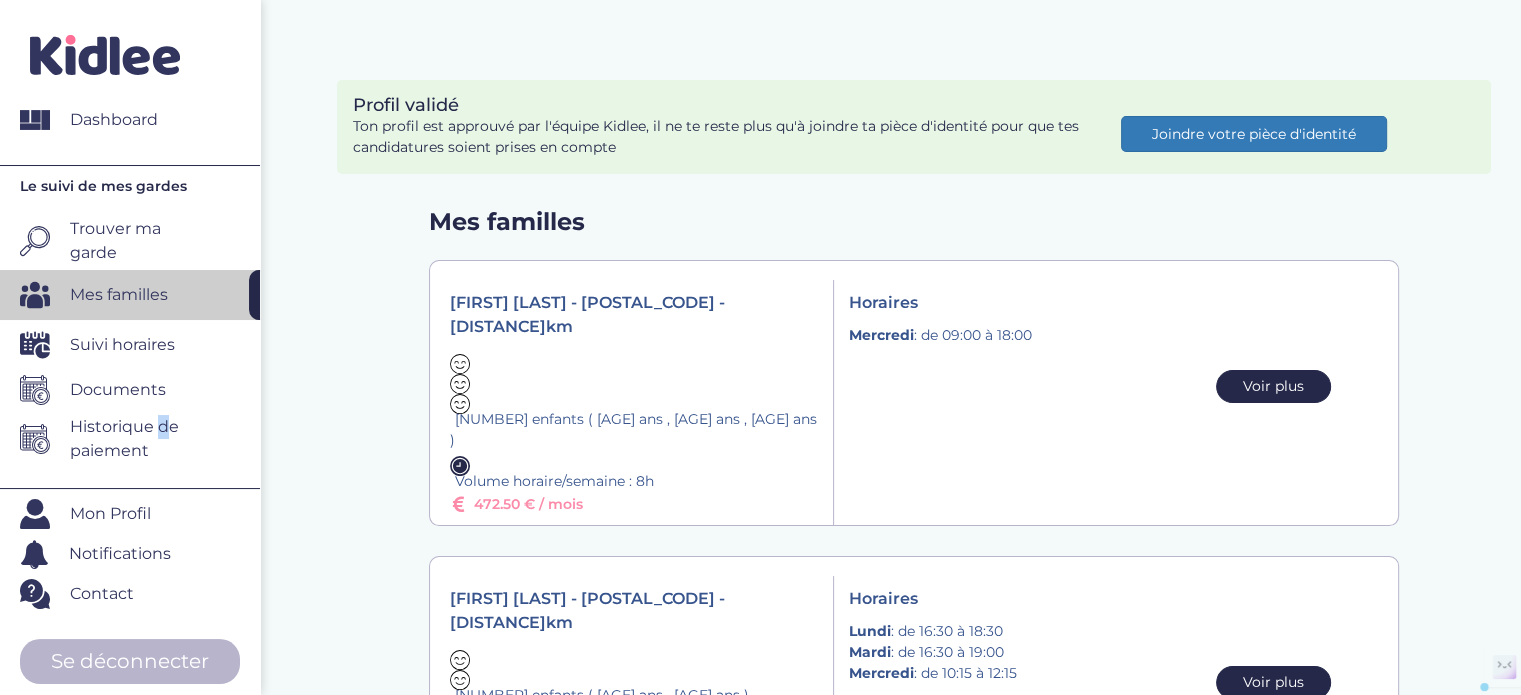 click on "Historique de paiement" at bounding box center (132, 439) 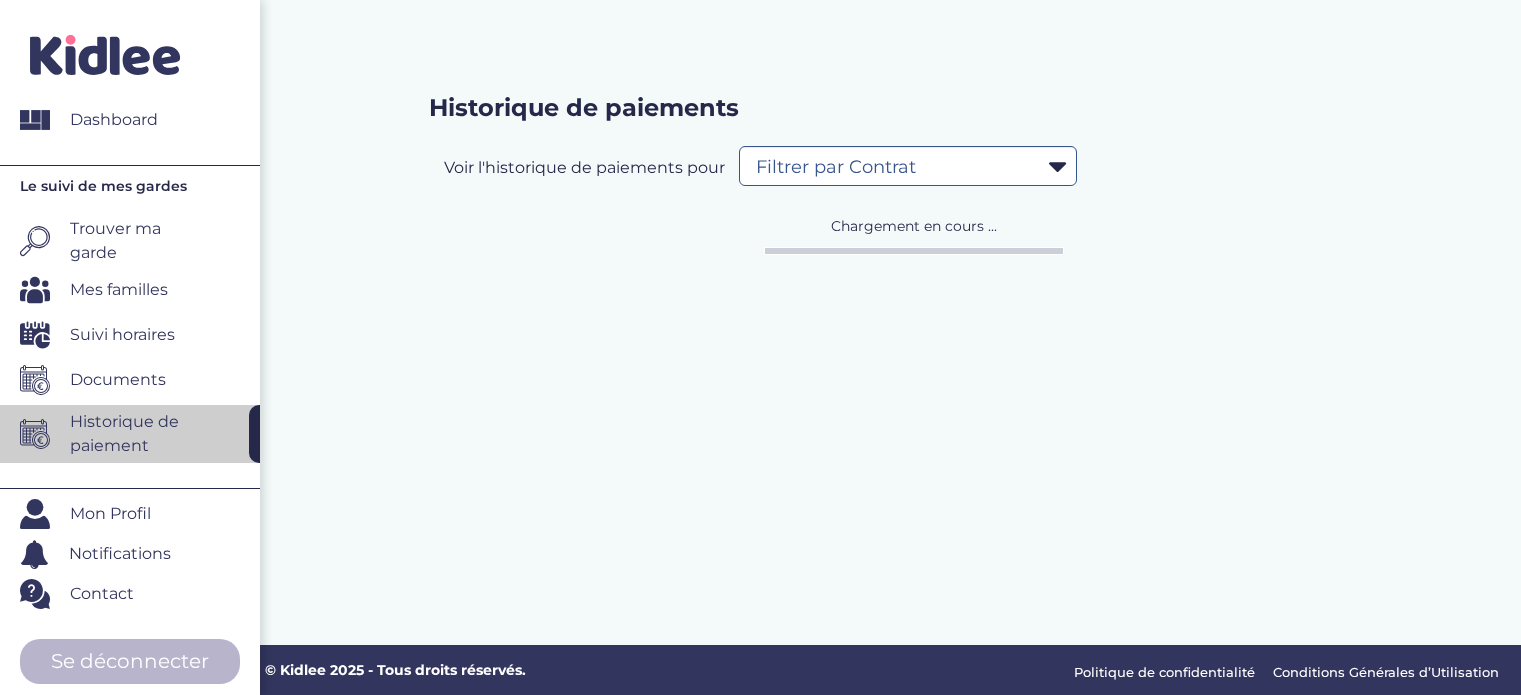 scroll, scrollTop: 0, scrollLeft: 0, axis: both 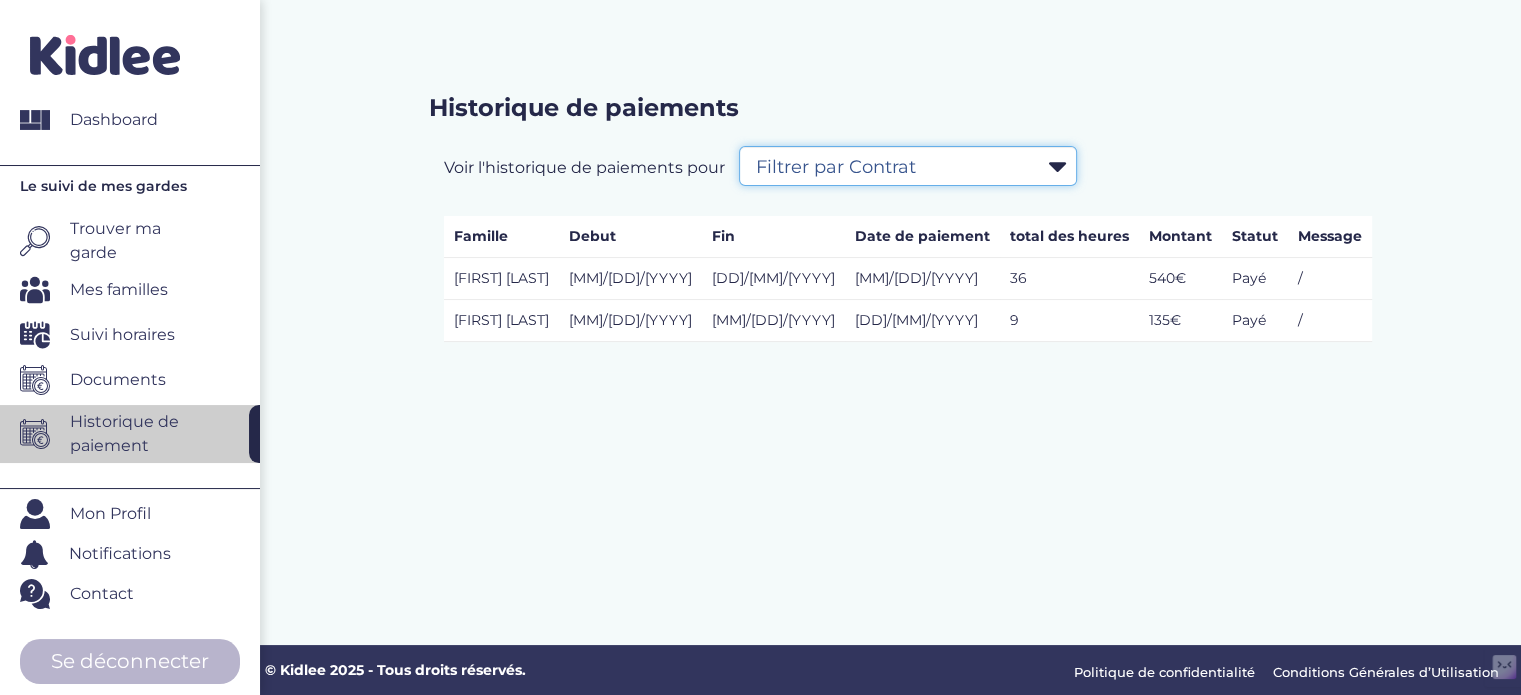 click on "Filtrer par Contrat
[FIRST] [LAST] [ [DATE] - [DATE] ]
[FIRST] [LAST] [ [DATE] - [DATE] ]" at bounding box center [908, 166] 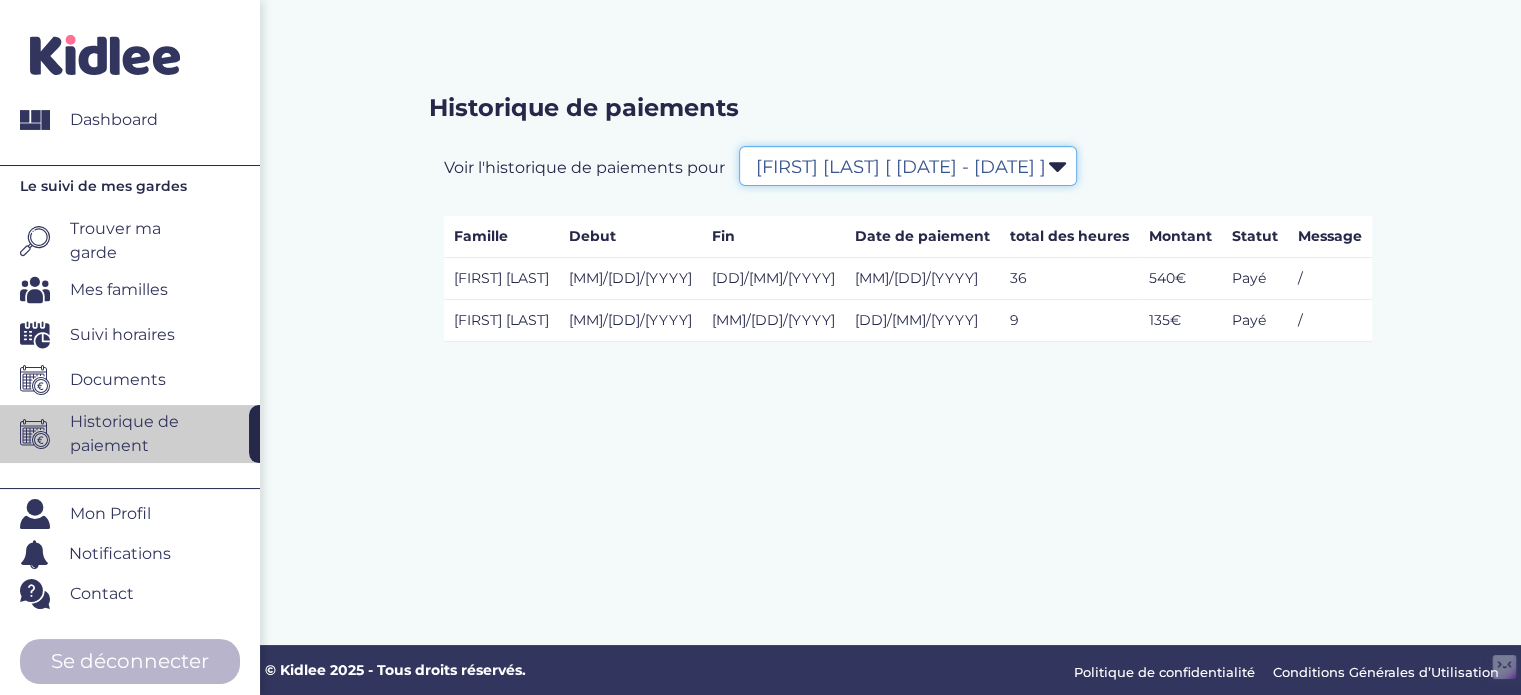 click on "Filtrer par Contrat
[FIRST] [LAST] [ [DATE] - [DATE] ]
[FIRST] [LAST] [ [DATE] - [DATE] ]" at bounding box center (908, 166) 